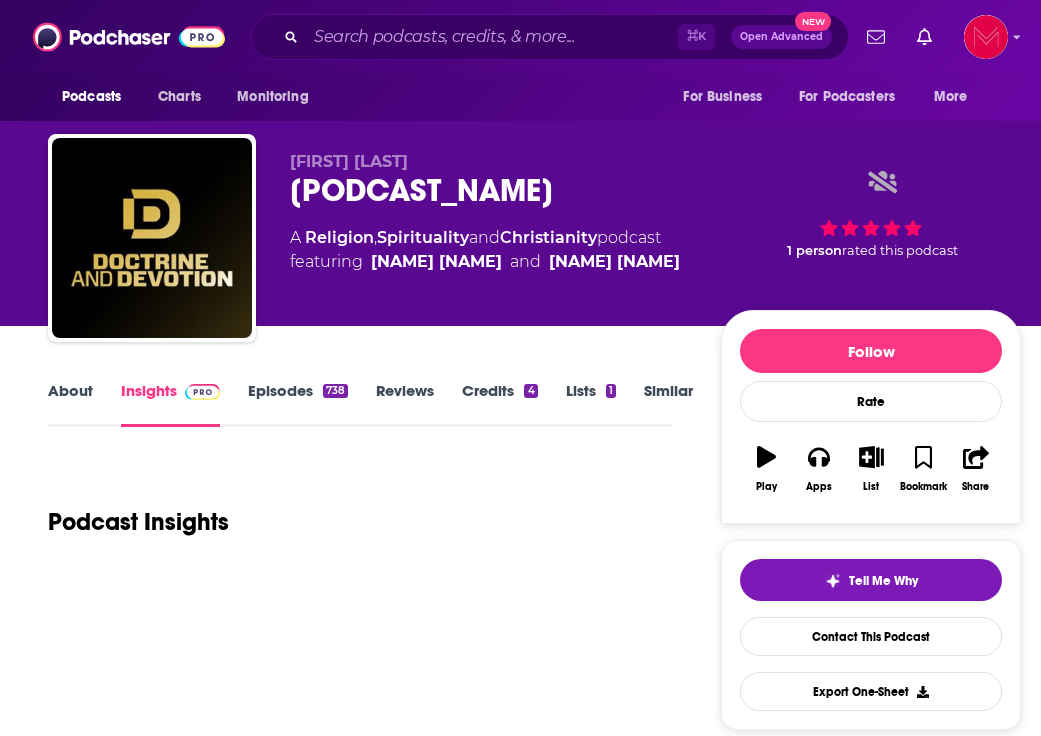 scroll, scrollTop: 716, scrollLeft: 0, axis: vertical 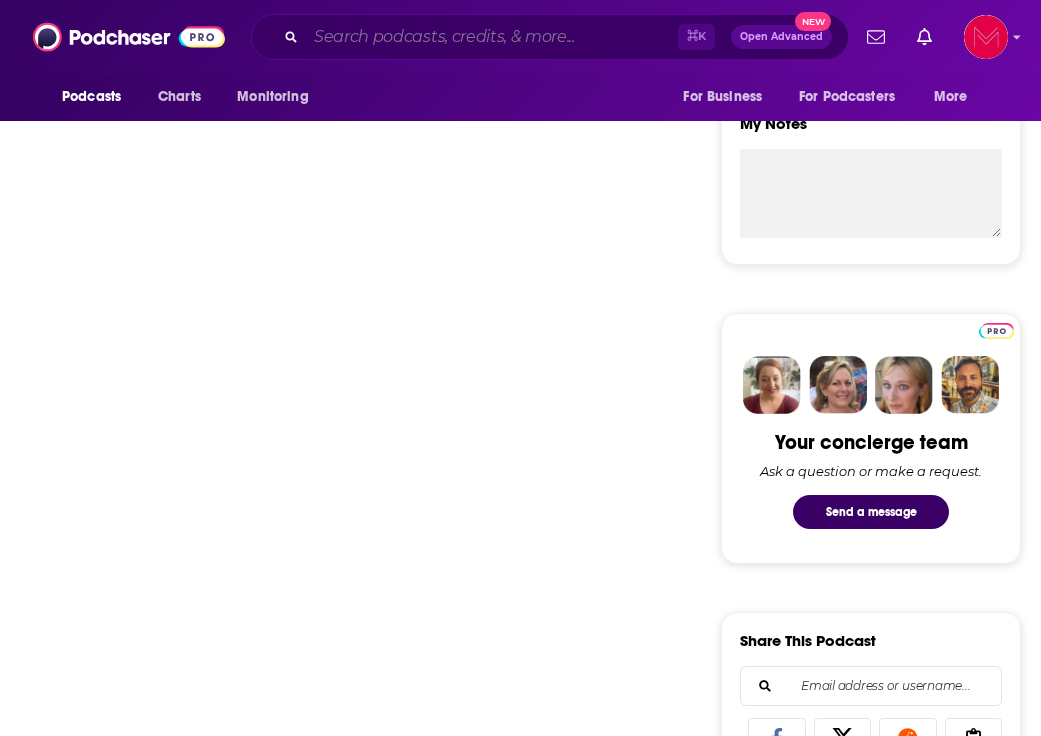 click at bounding box center [492, 37] 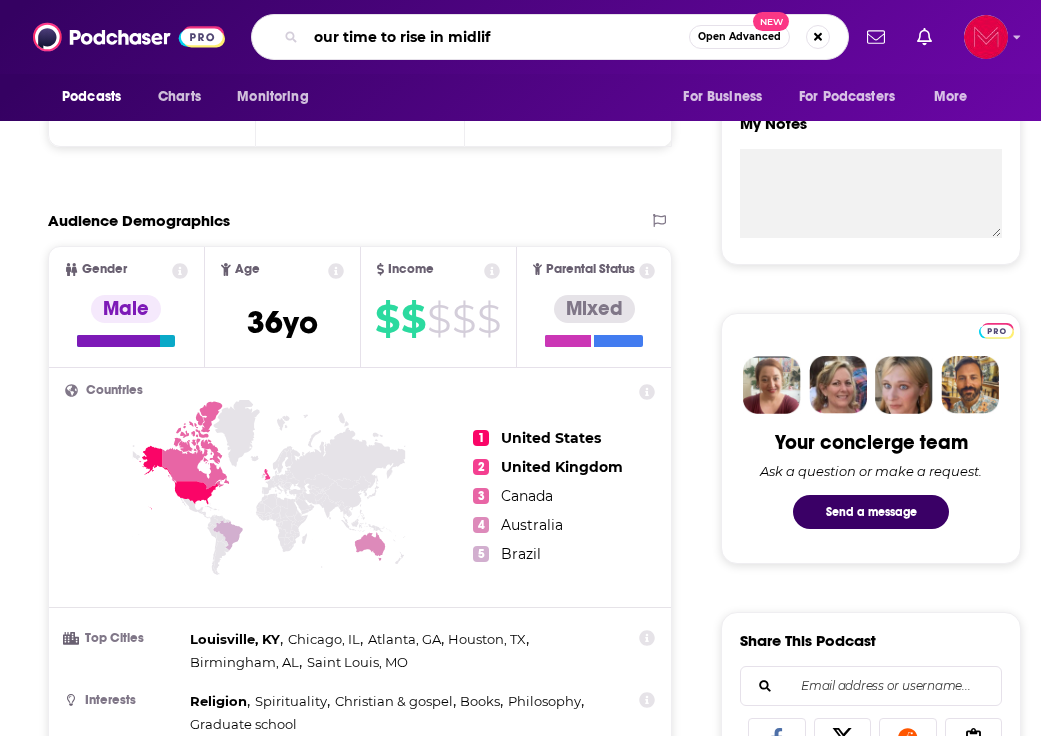type on "our time to rise in midlife" 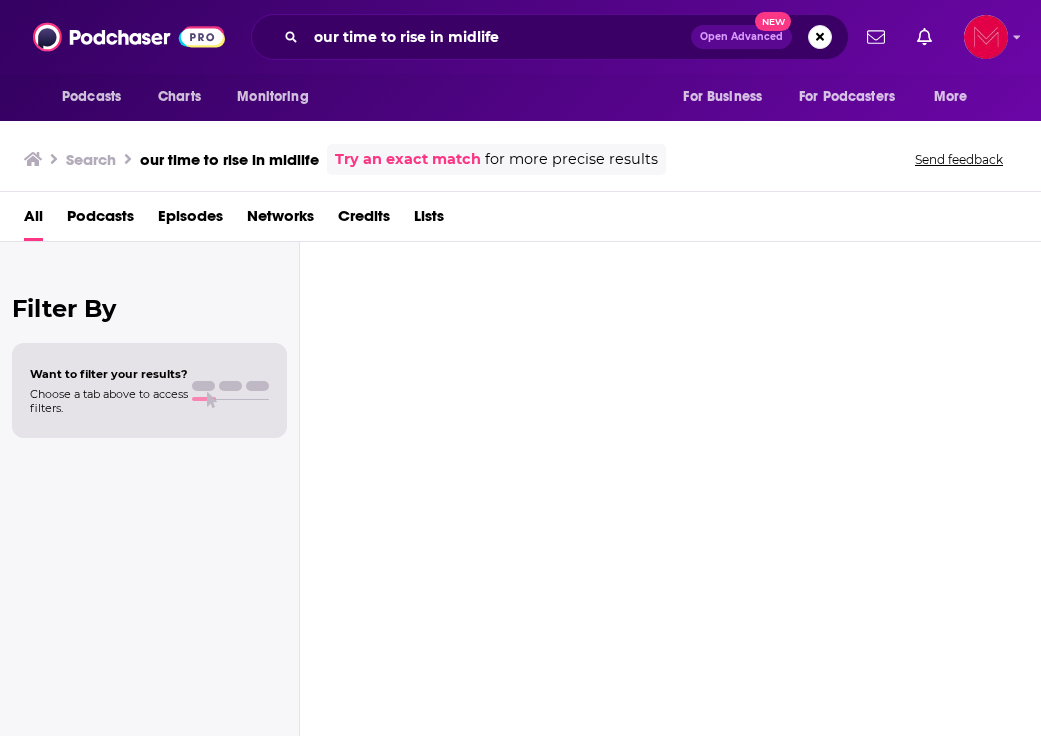 scroll, scrollTop: 0, scrollLeft: 0, axis: both 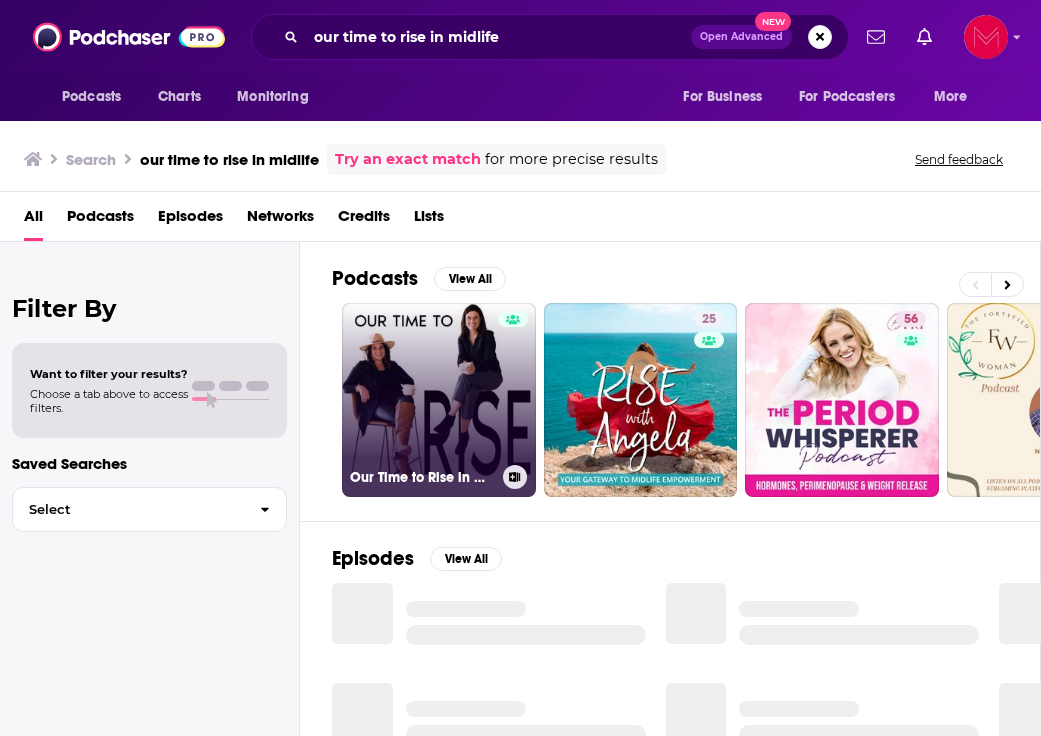 click on "Our Time to Rise in Midlife" at bounding box center (439, 400) 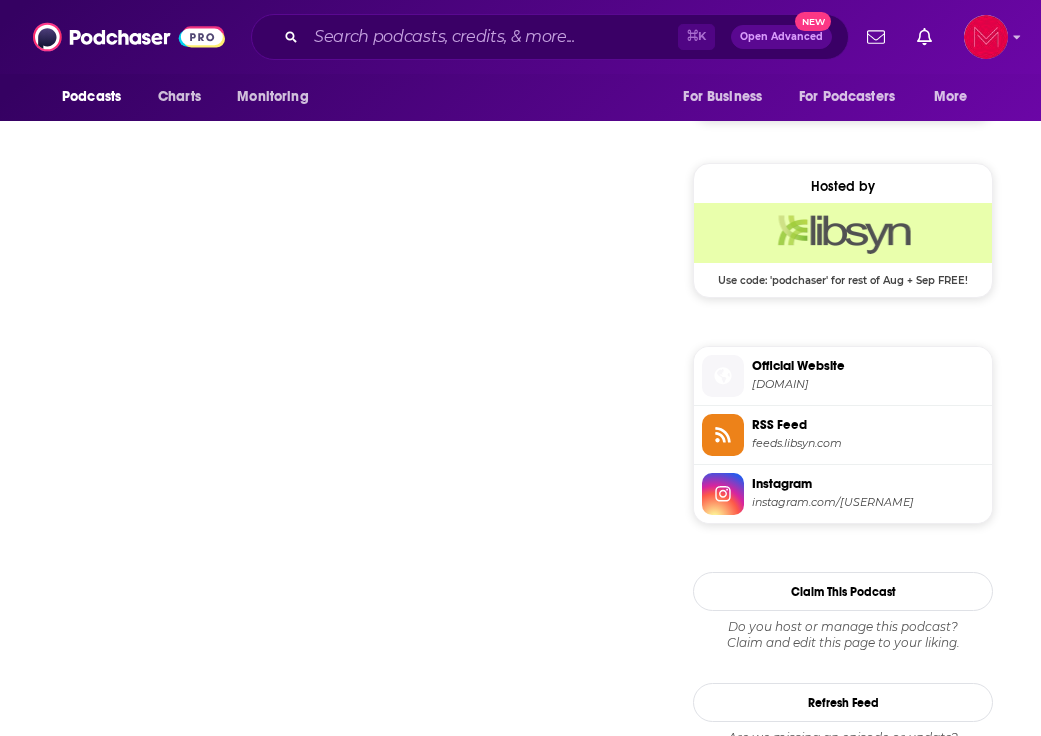 scroll, scrollTop: 1379, scrollLeft: 0, axis: vertical 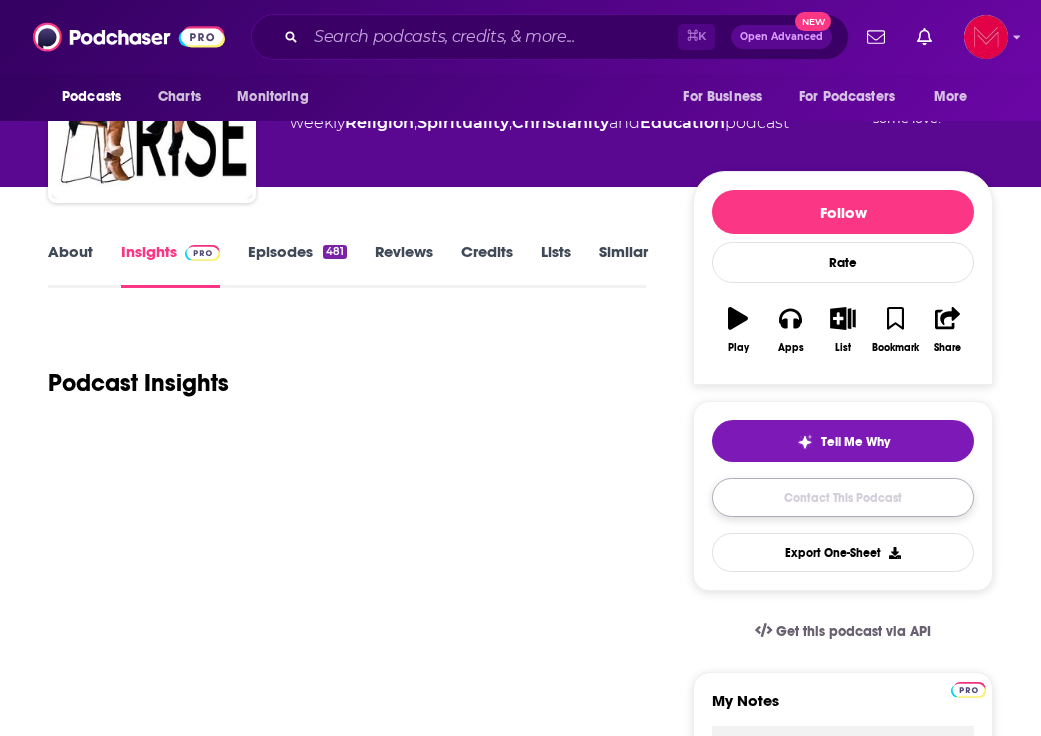 click on "Contact This Podcast" at bounding box center (843, 497) 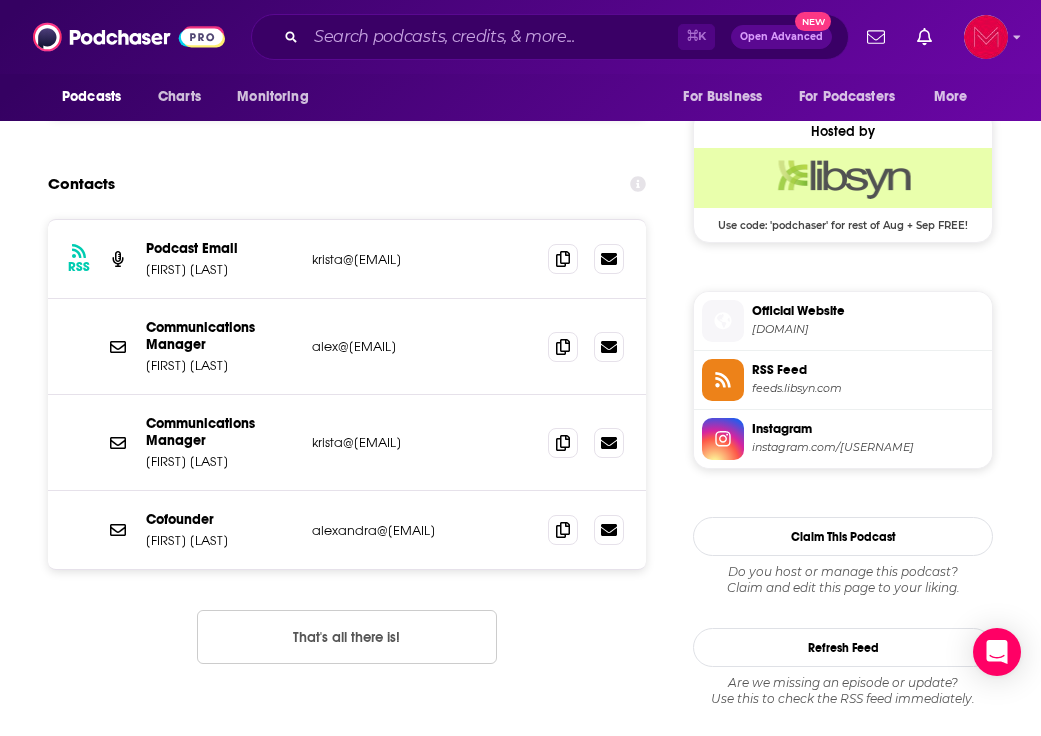 scroll, scrollTop: 1423, scrollLeft: 0, axis: vertical 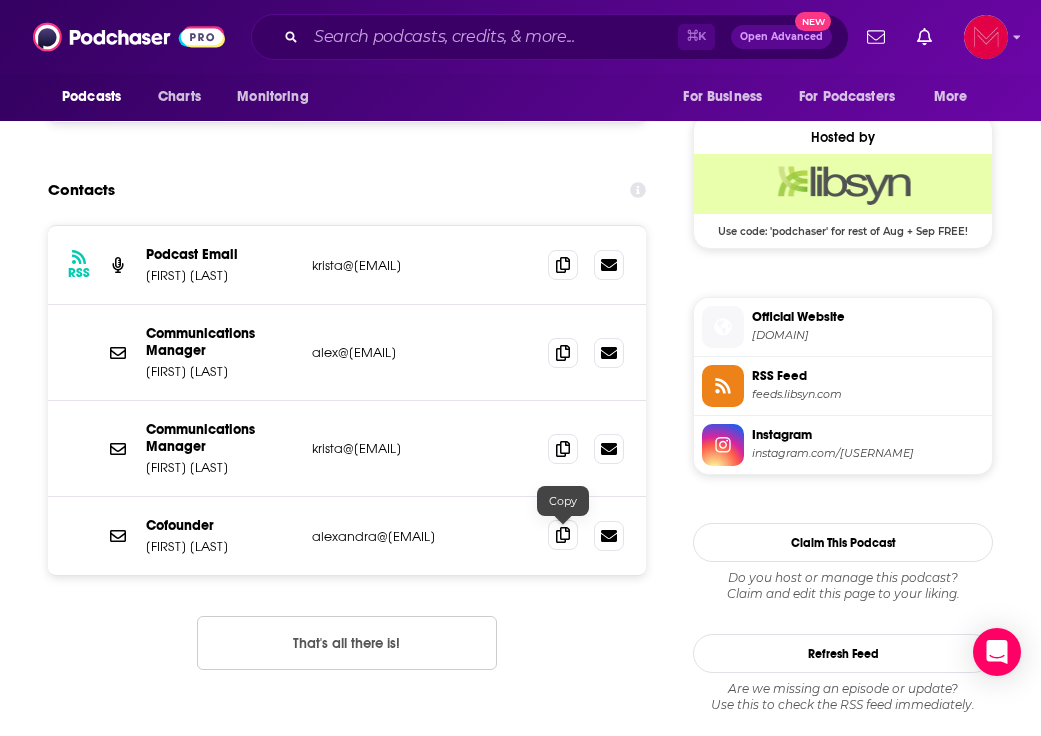 click at bounding box center [563, 535] 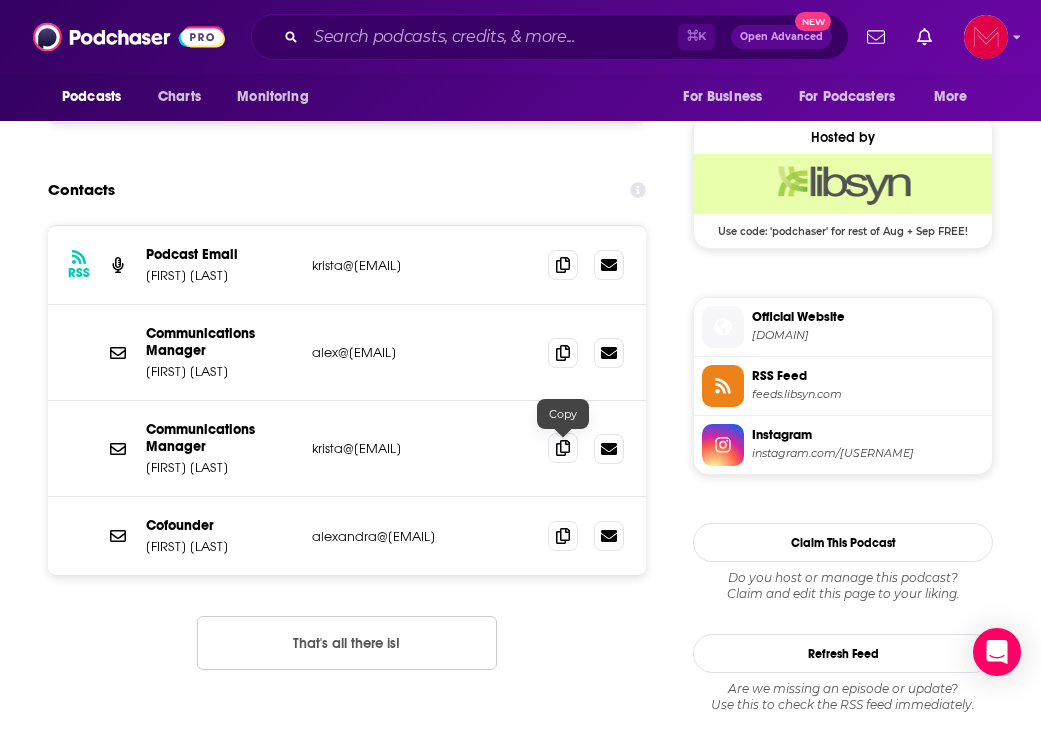 click 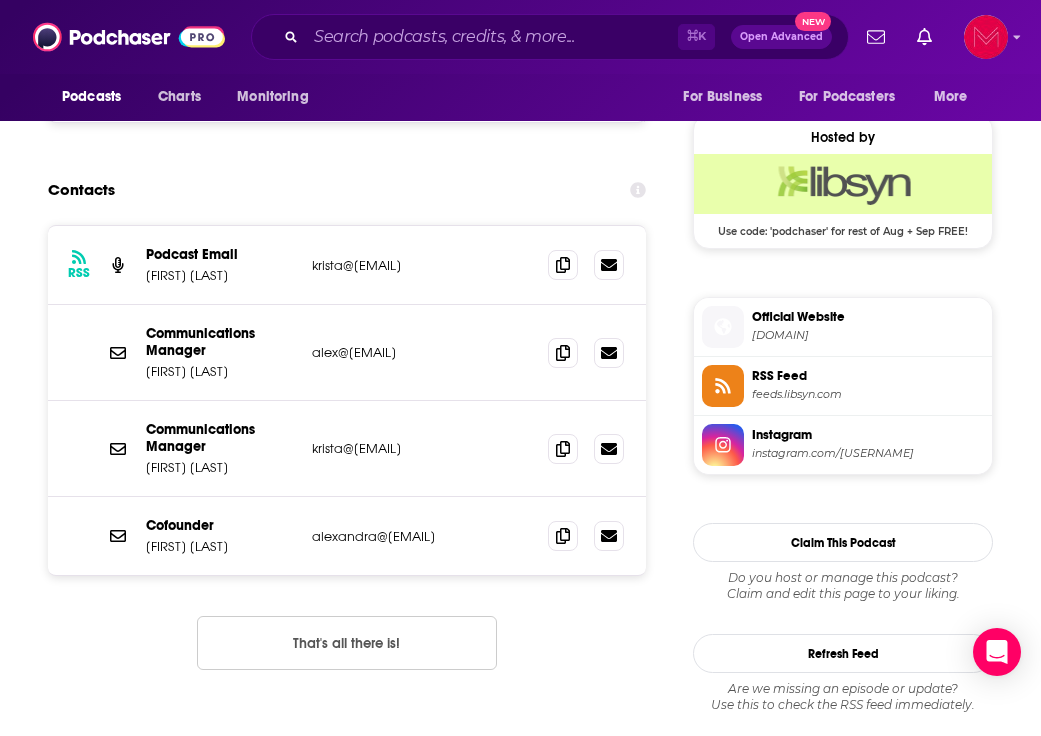 click on "⌘  K Open Advanced New" at bounding box center (550, 37) 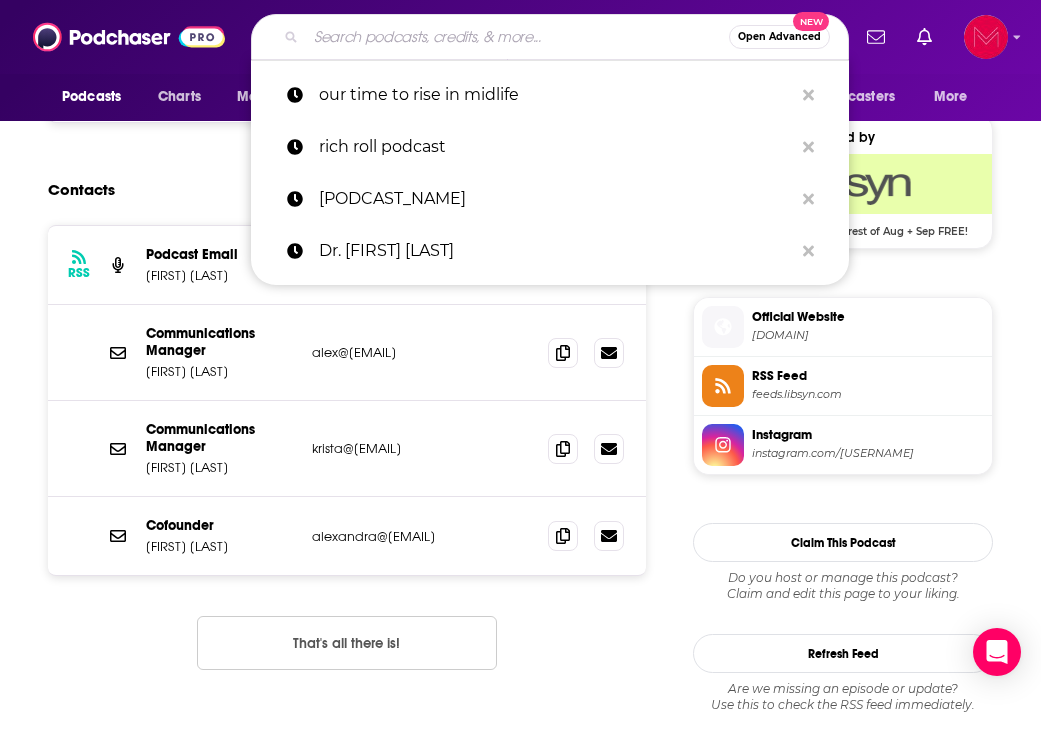 click at bounding box center [517, 37] 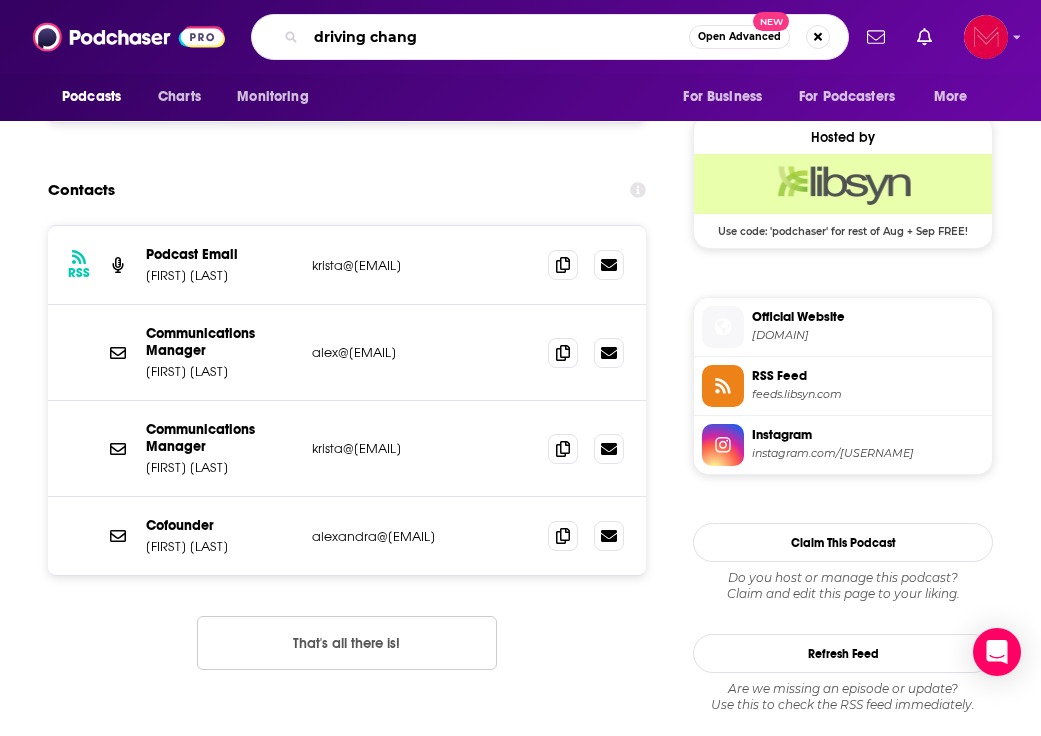 type on "driving change" 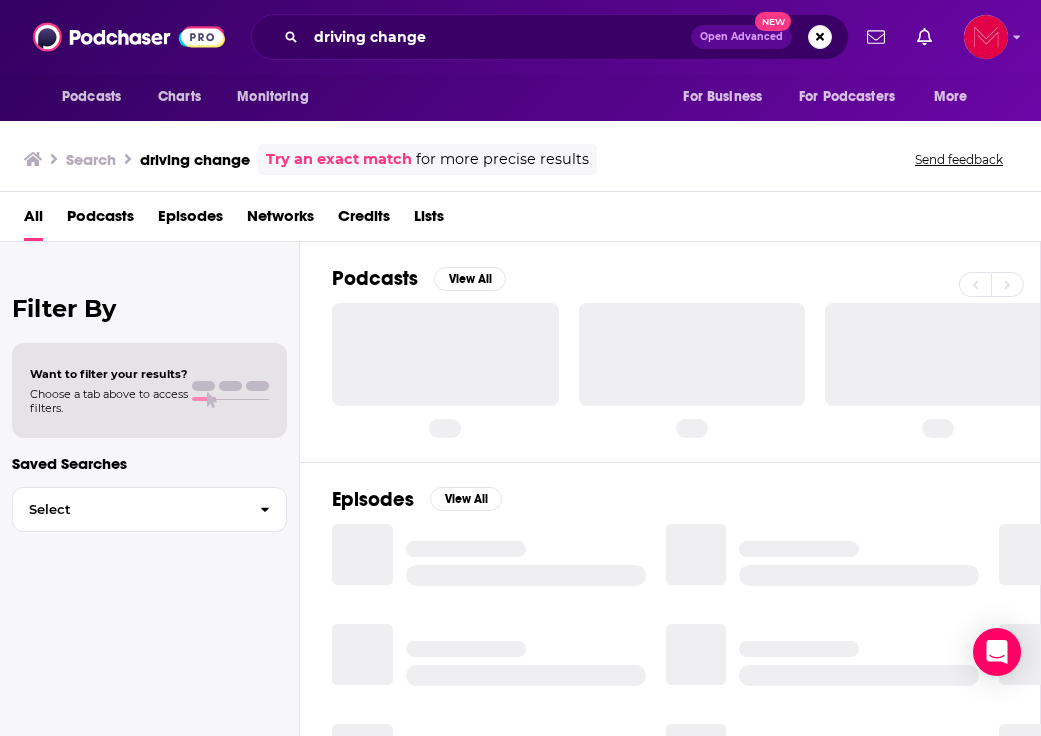 scroll, scrollTop: 0, scrollLeft: 0, axis: both 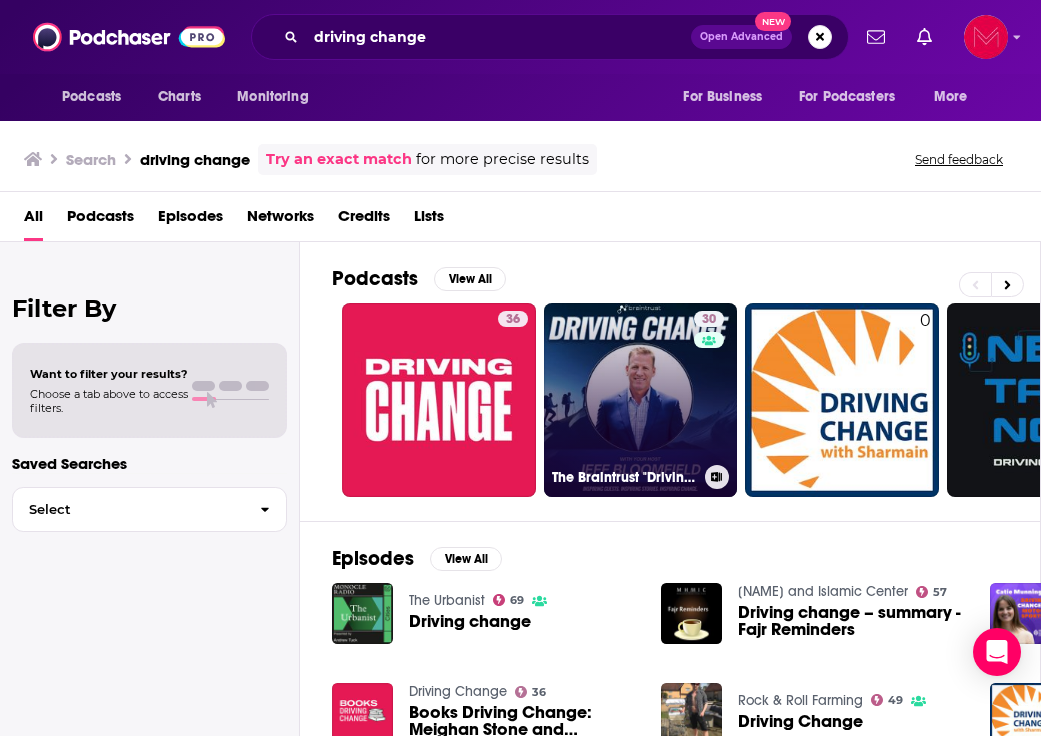 click on "30 The Braintrust "Driving Change" Podcast" at bounding box center (641, 400) 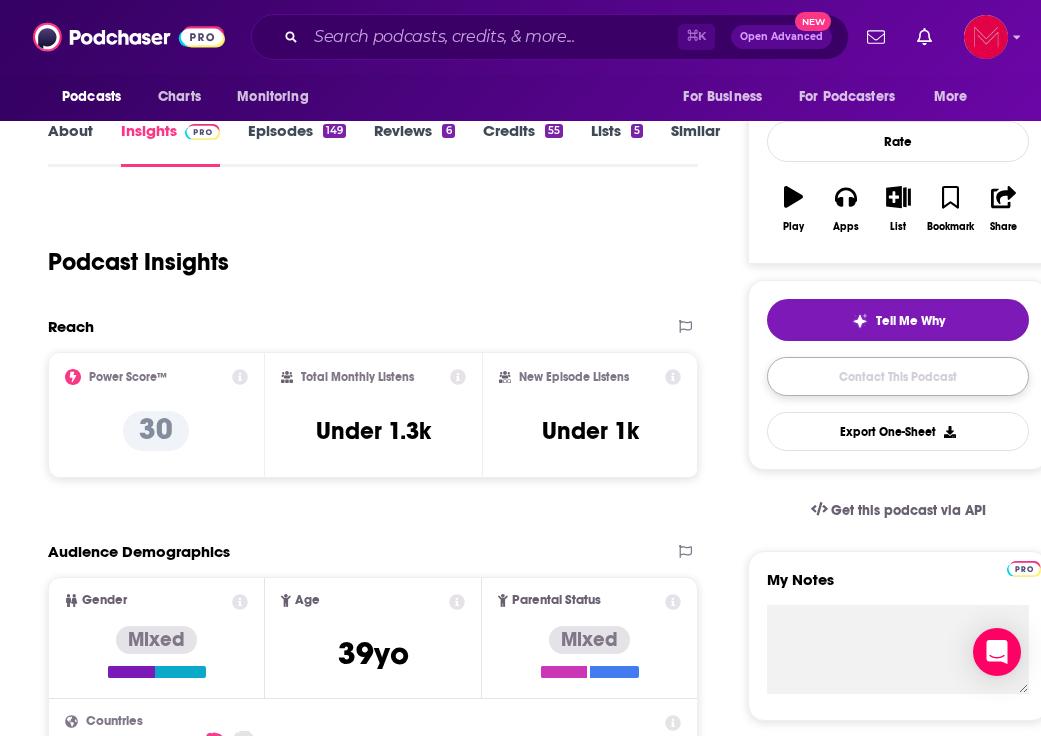 click on "Contact This Podcast" at bounding box center [898, 376] 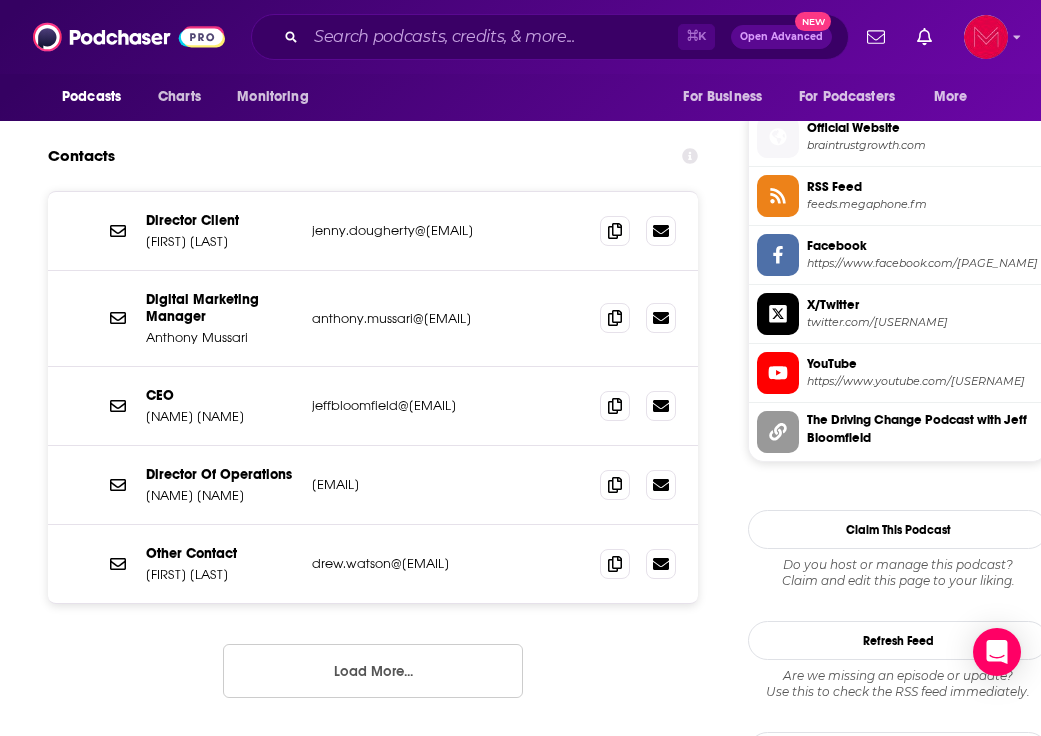 scroll, scrollTop: 1584, scrollLeft: 0, axis: vertical 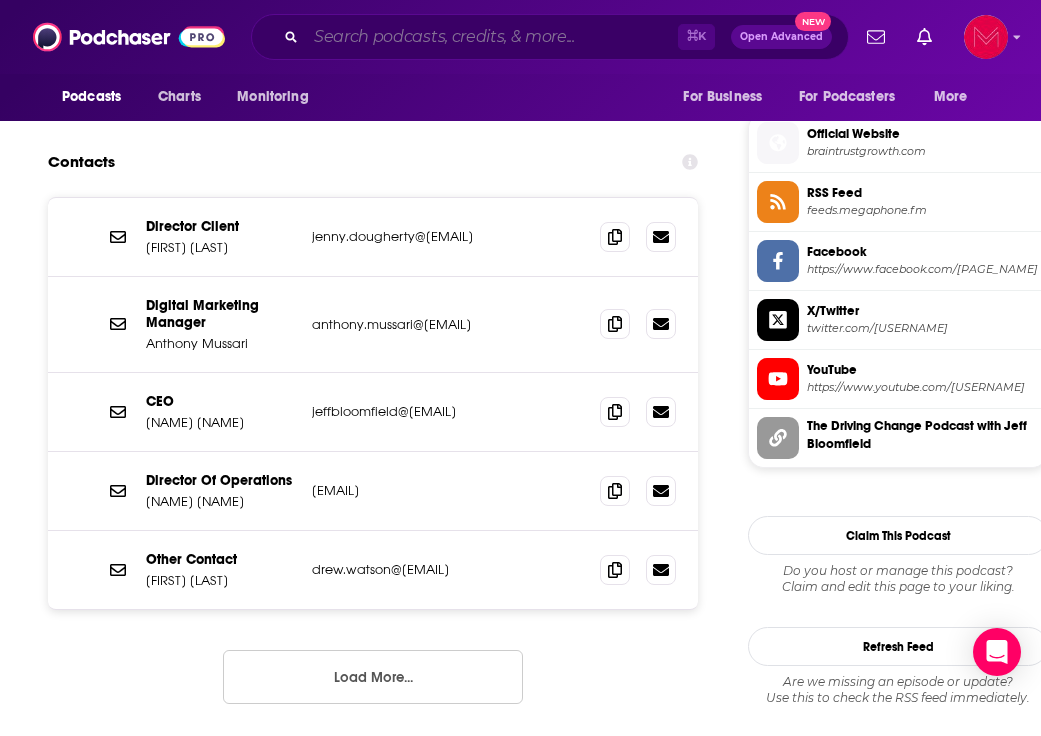click at bounding box center [492, 37] 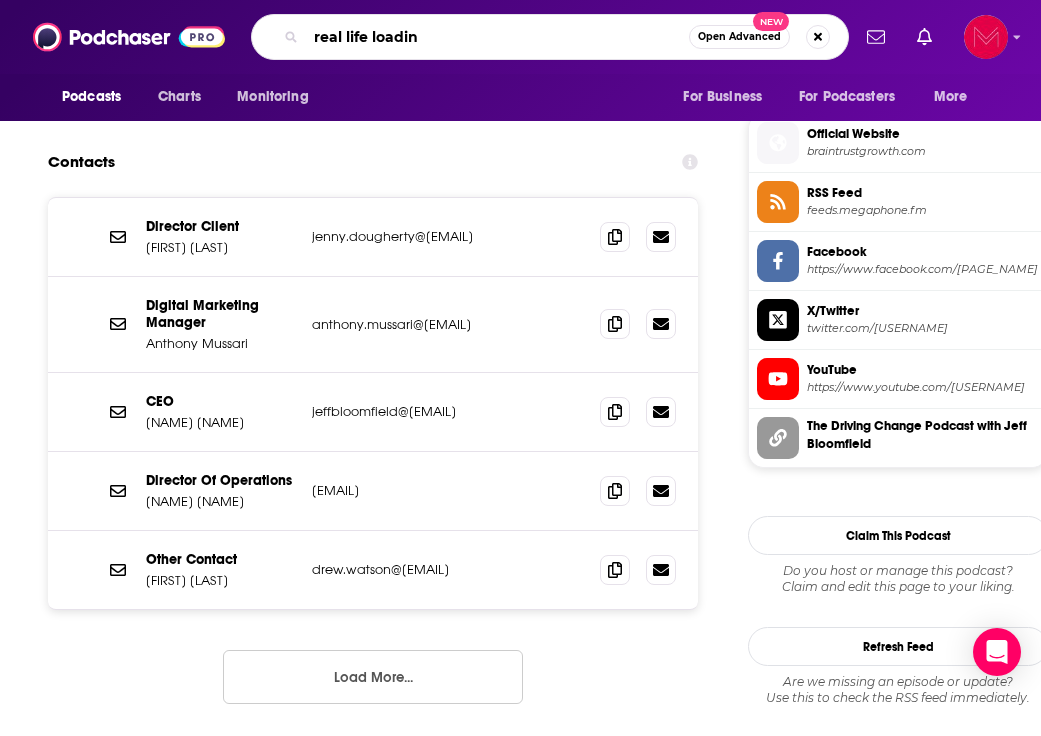 type on "real life loading" 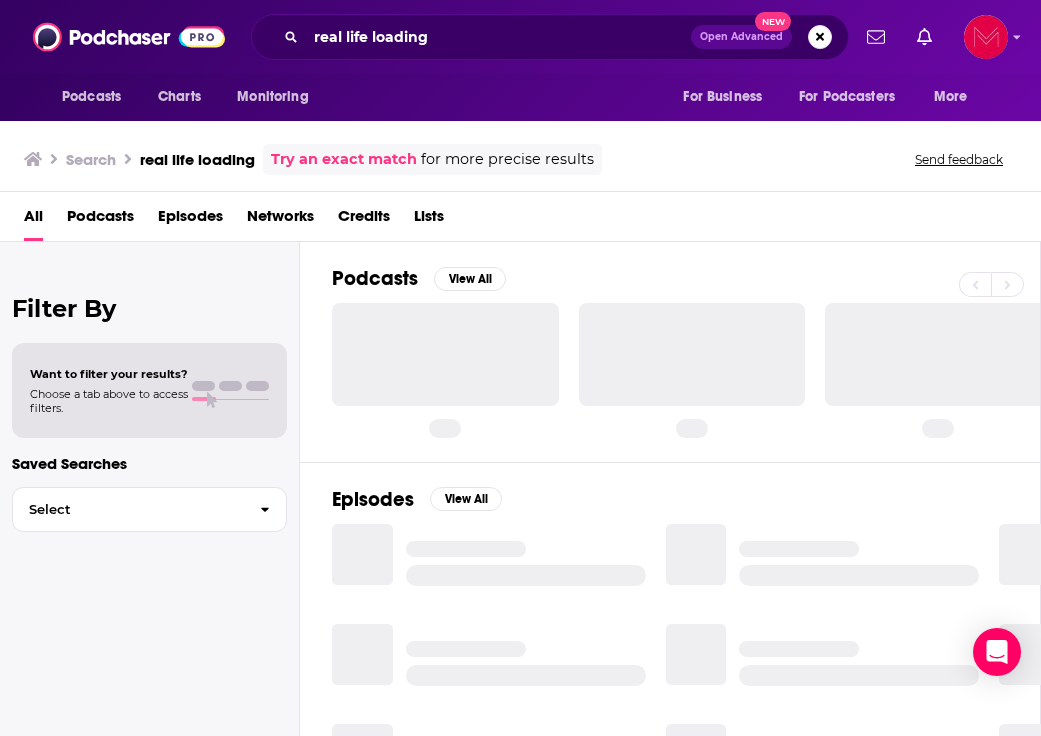 scroll, scrollTop: 0, scrollLeft: 0, axis: both 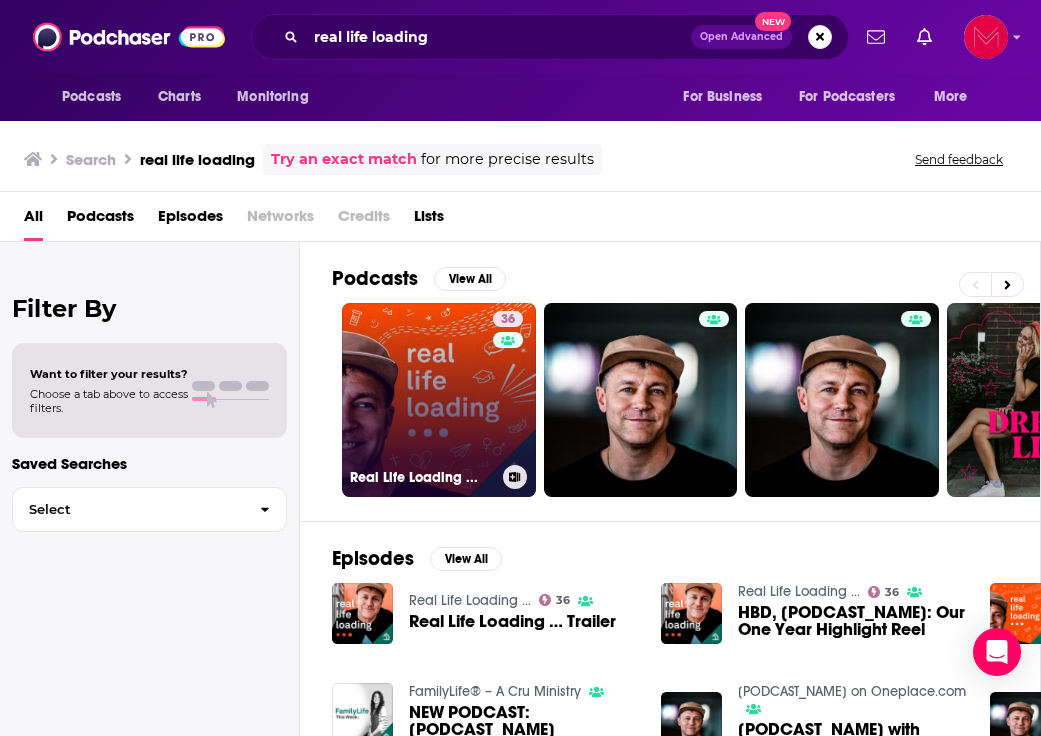click on "36 Real Life Loading ..." at bounding box center [439, 400] 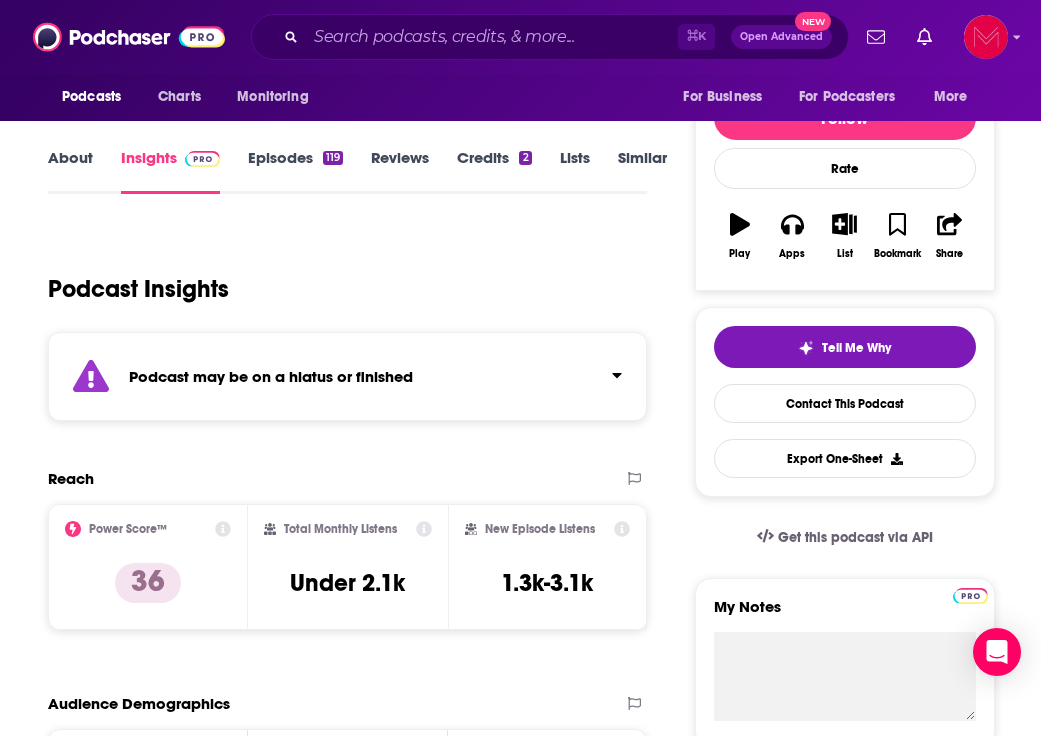 scroll, scrollTop: 245, scrollLeft: 0, axis: vertical 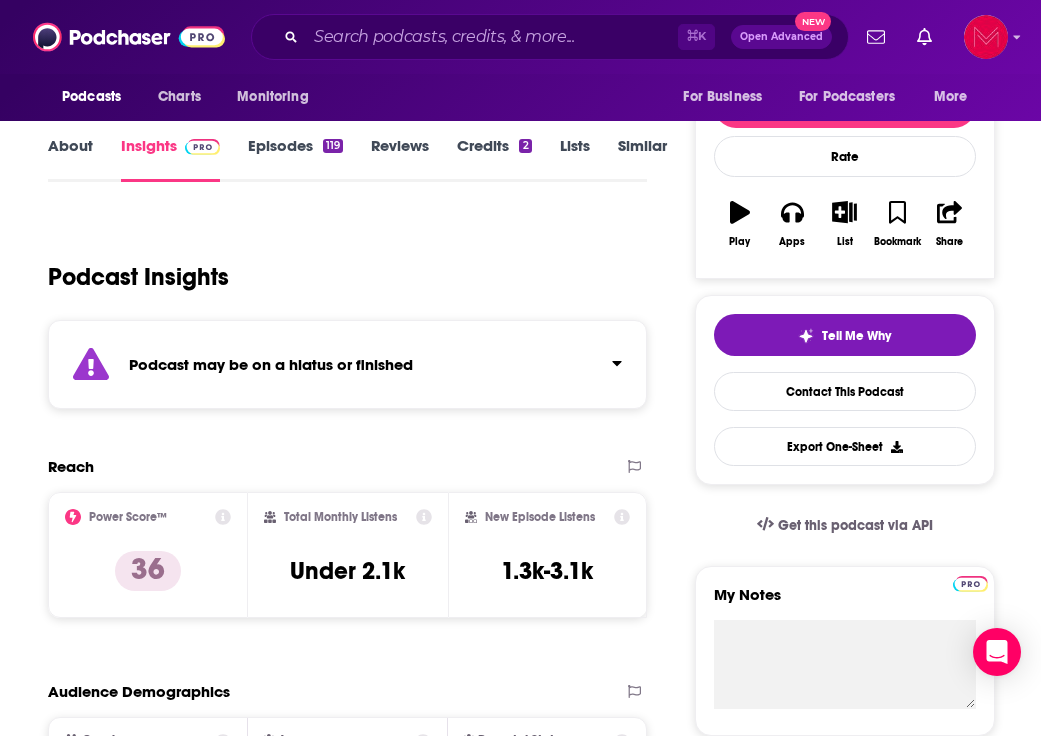 click on "Podcast may be on a hiatus or finished" at bounding box center (347, 364) 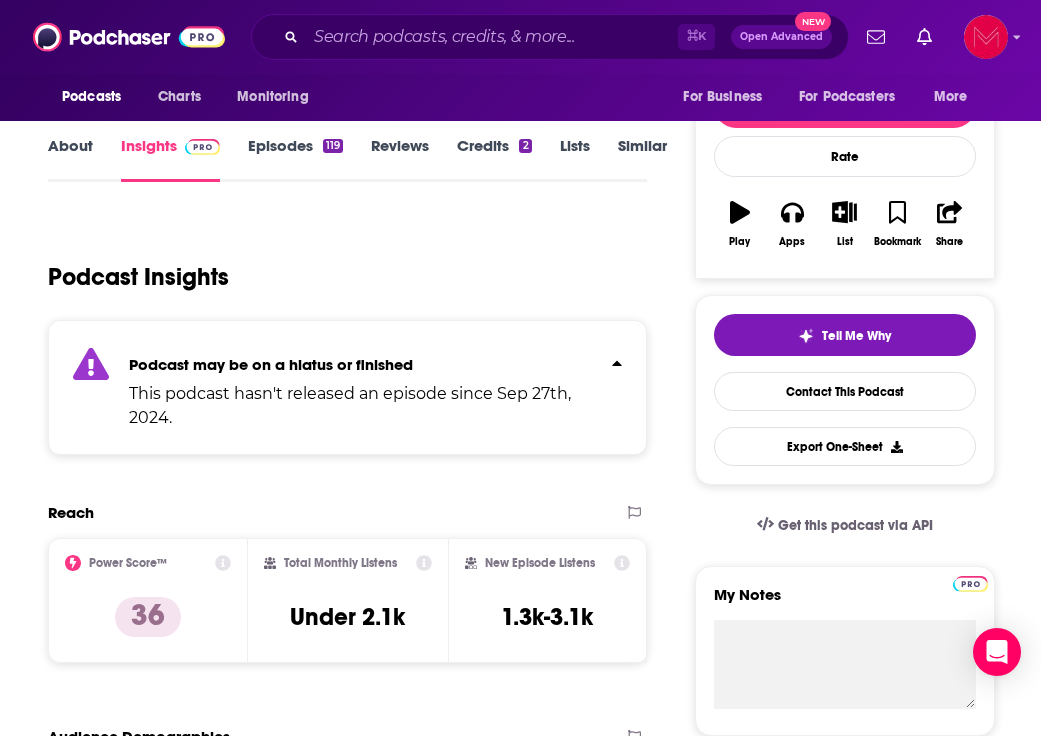 click 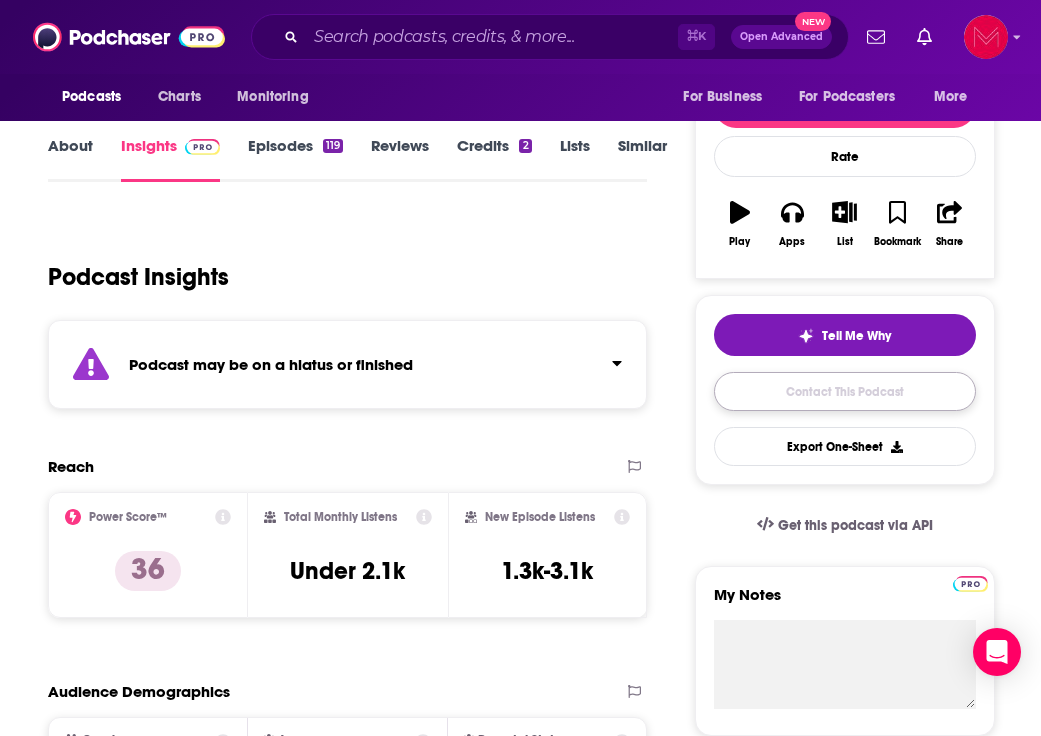 click on "Contact This Podcast" at bounding box center (845, 391) 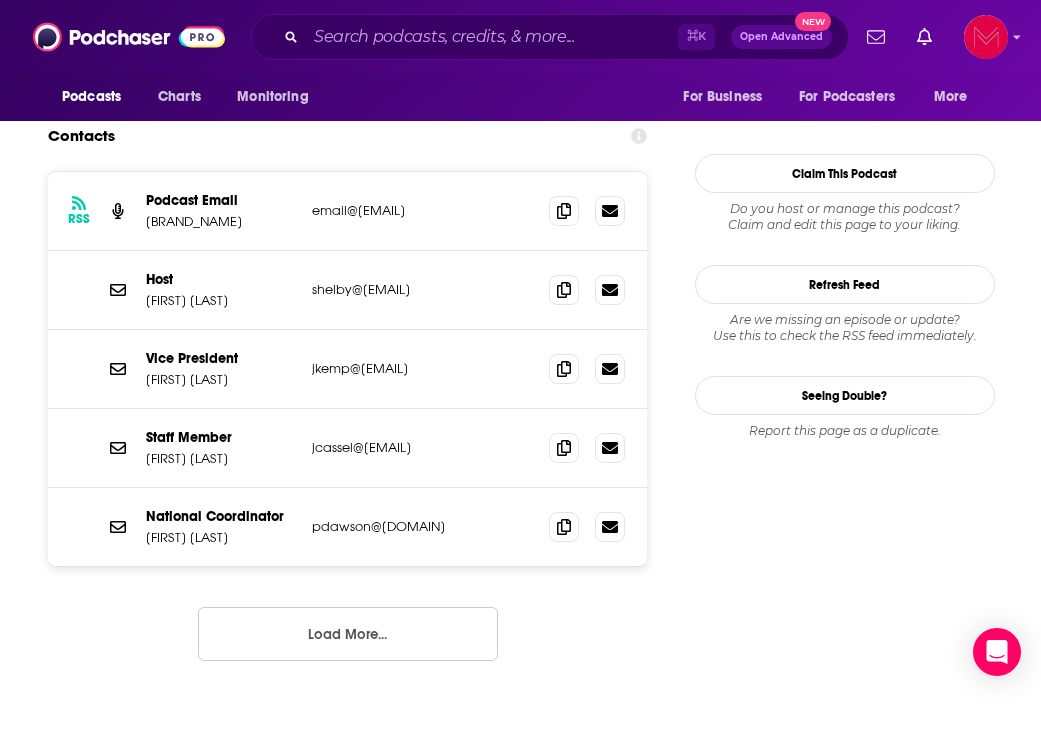 scroll, scrollTop: 1663, scrollLeft: 0, axis: vertical 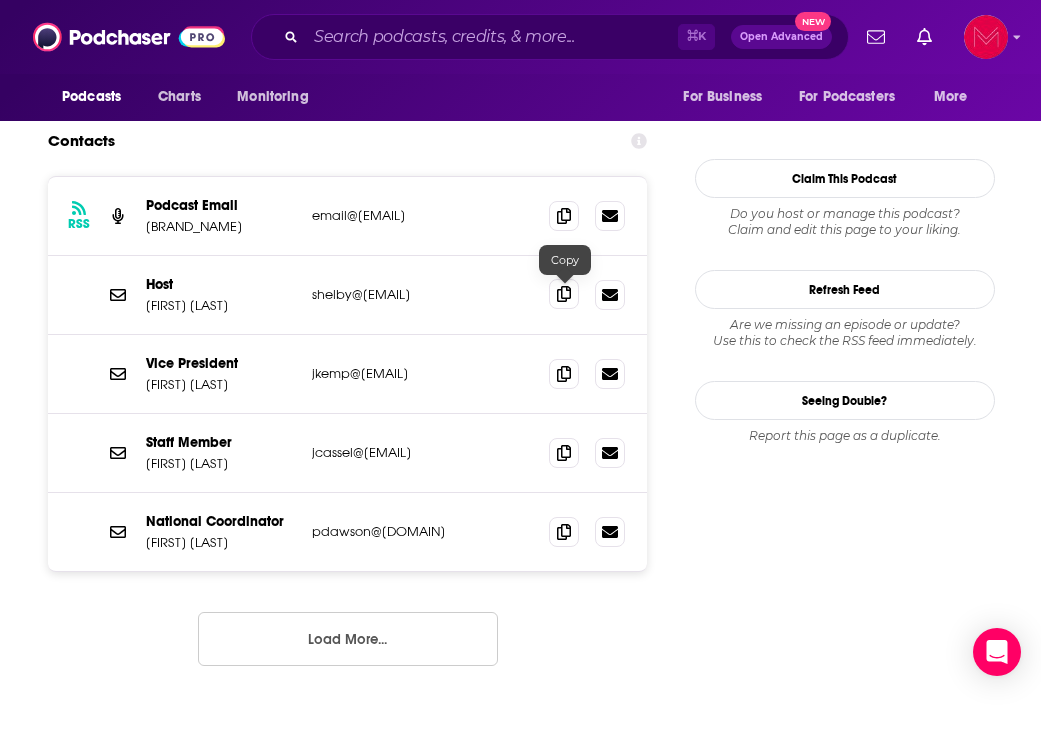click 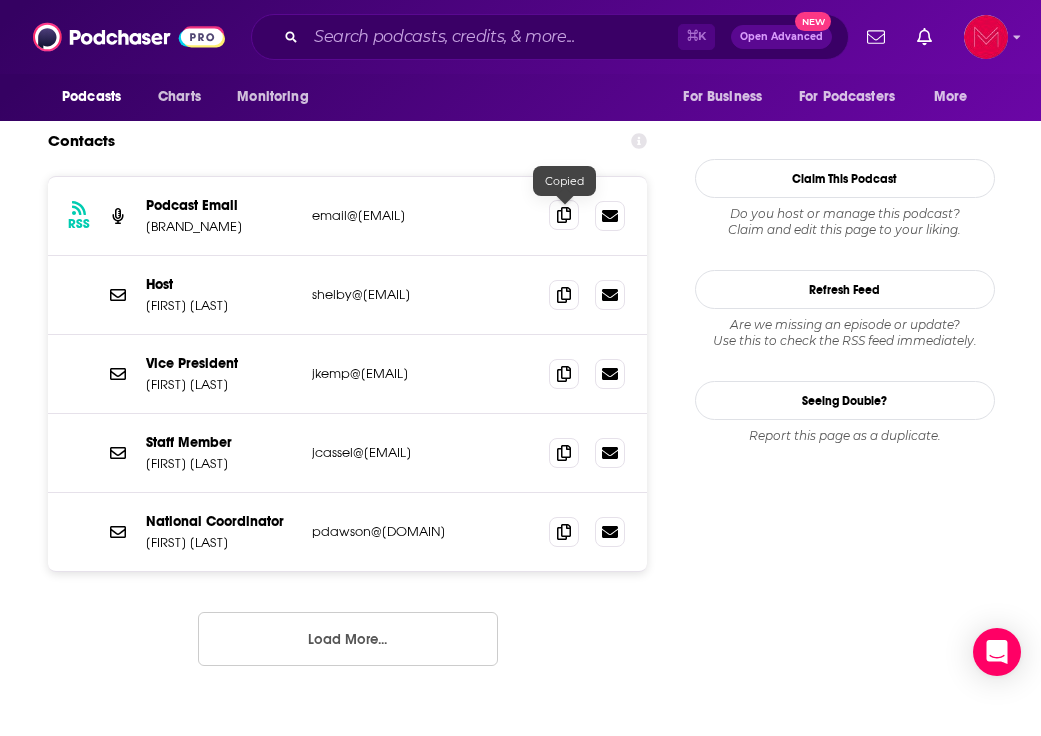 click 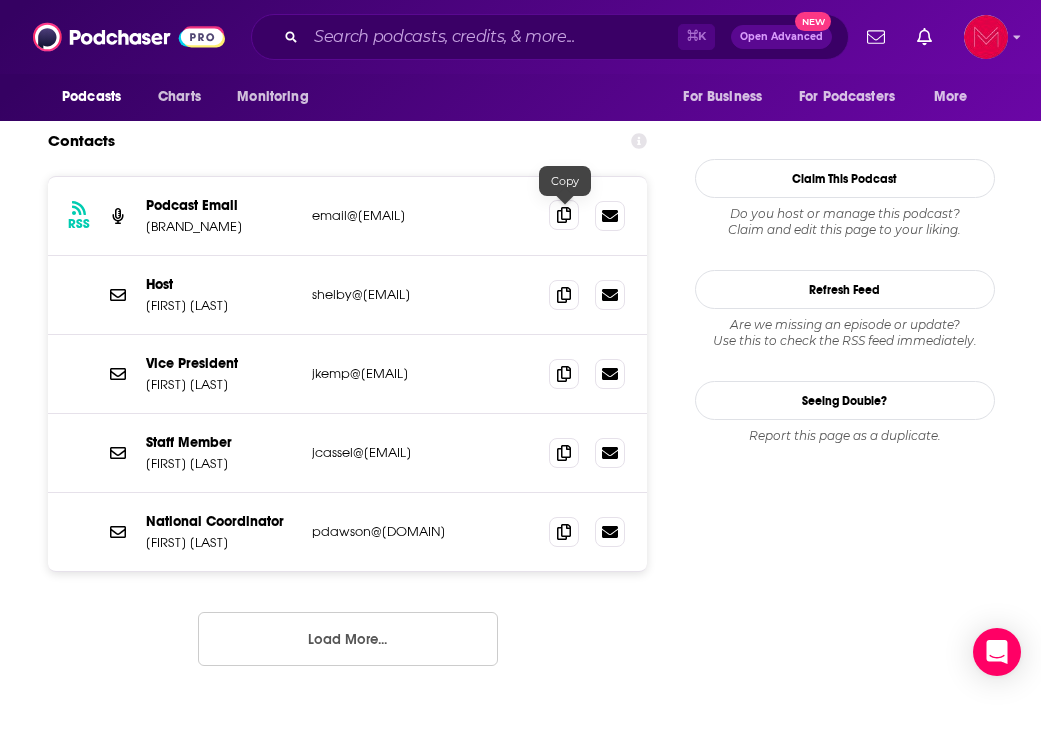 click 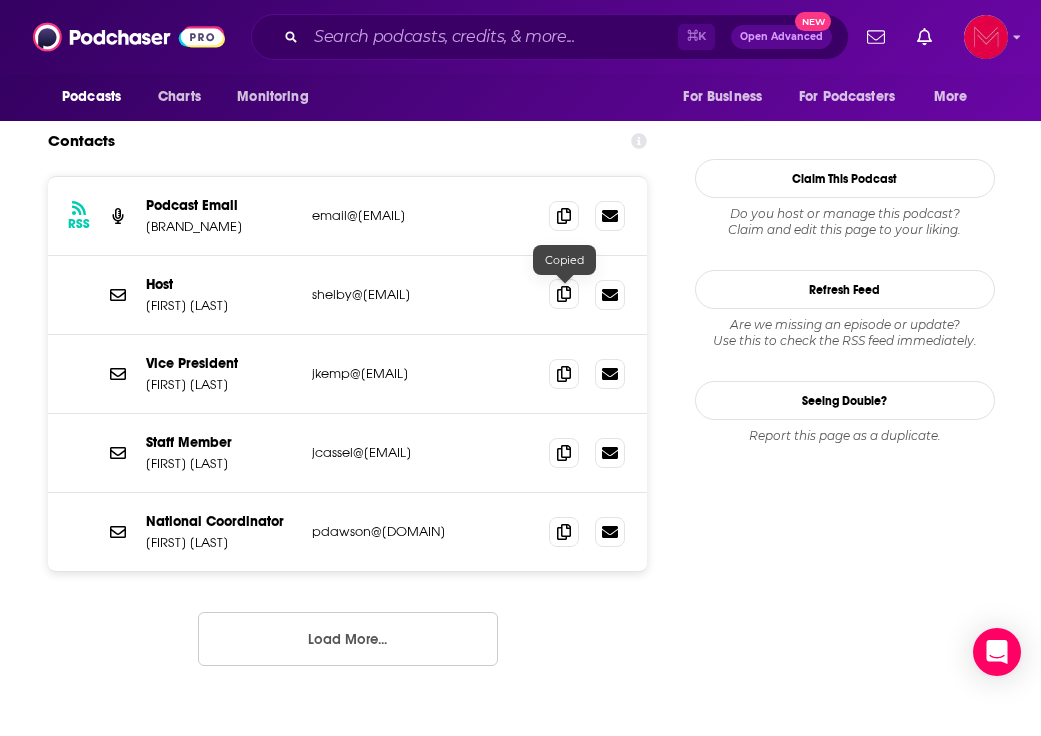 click 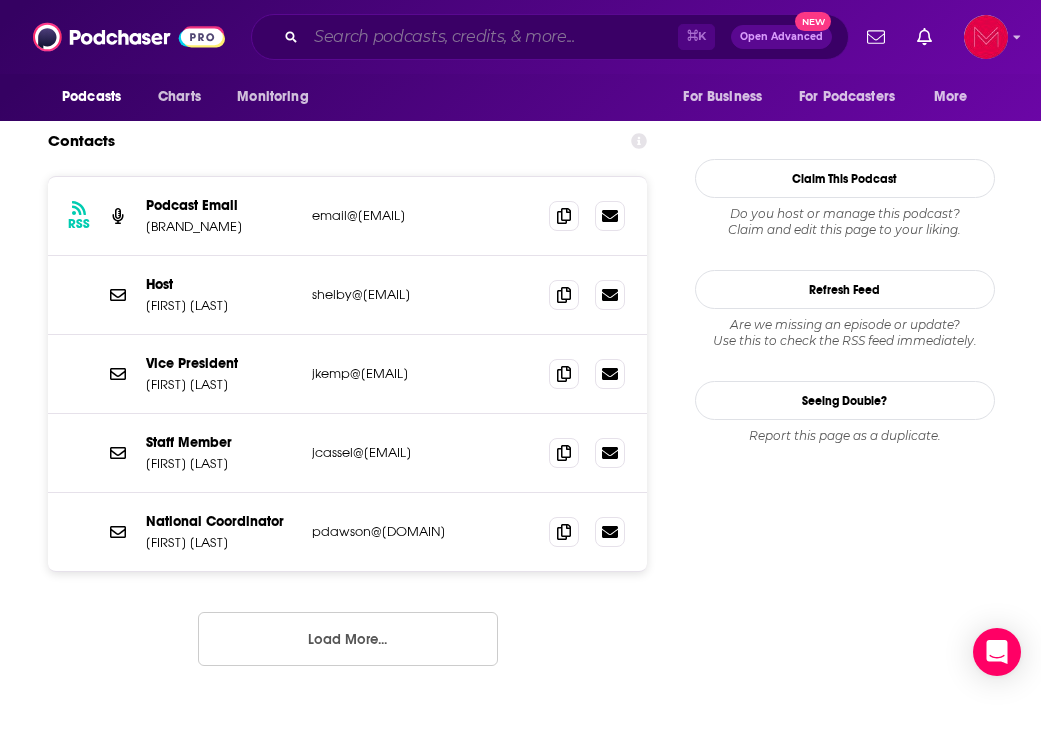 click at bounding box center (492, 37) 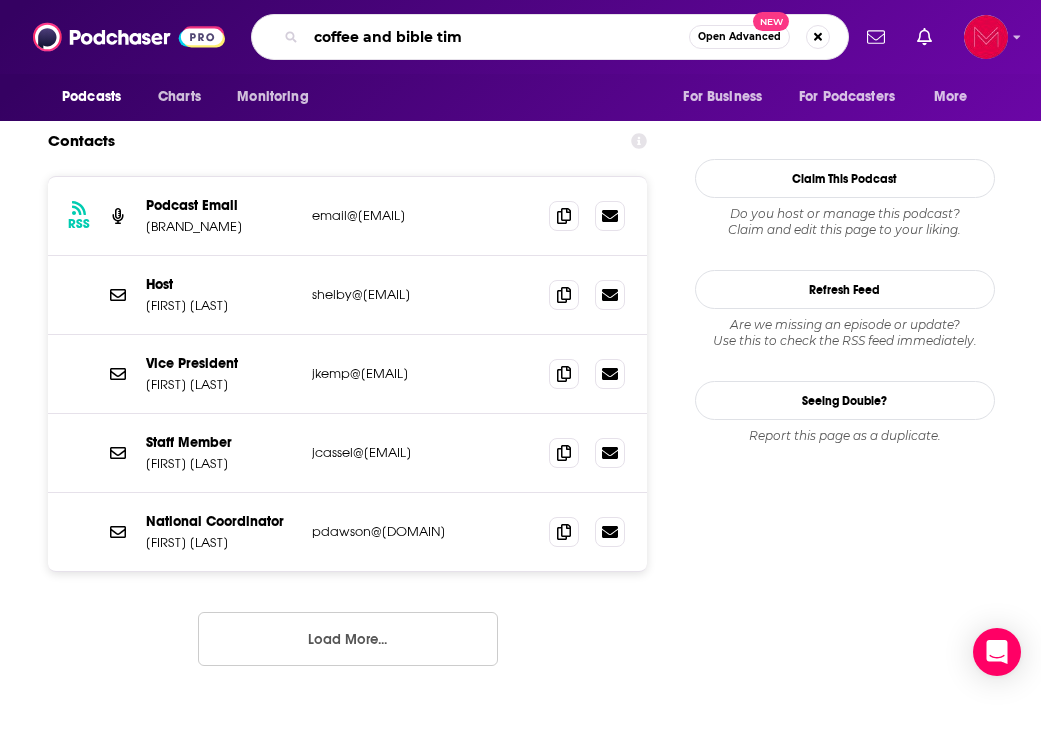 type on "coffee and bible time" 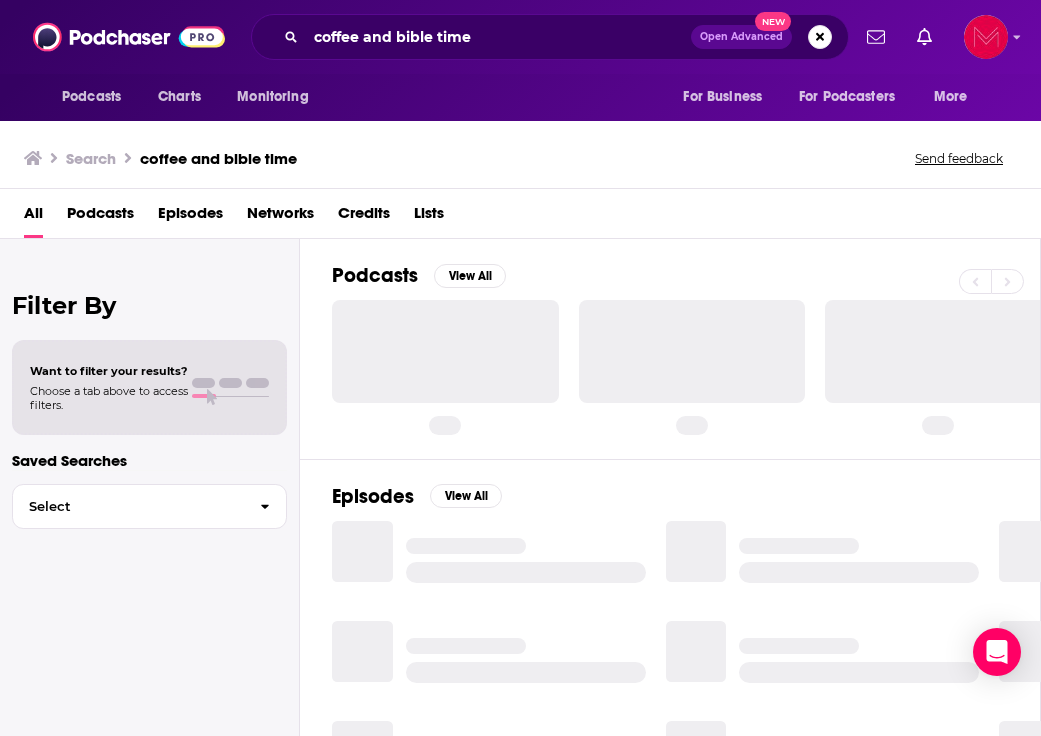 scroll, scrollTop: 0, scrollLeft: 0, axis: both 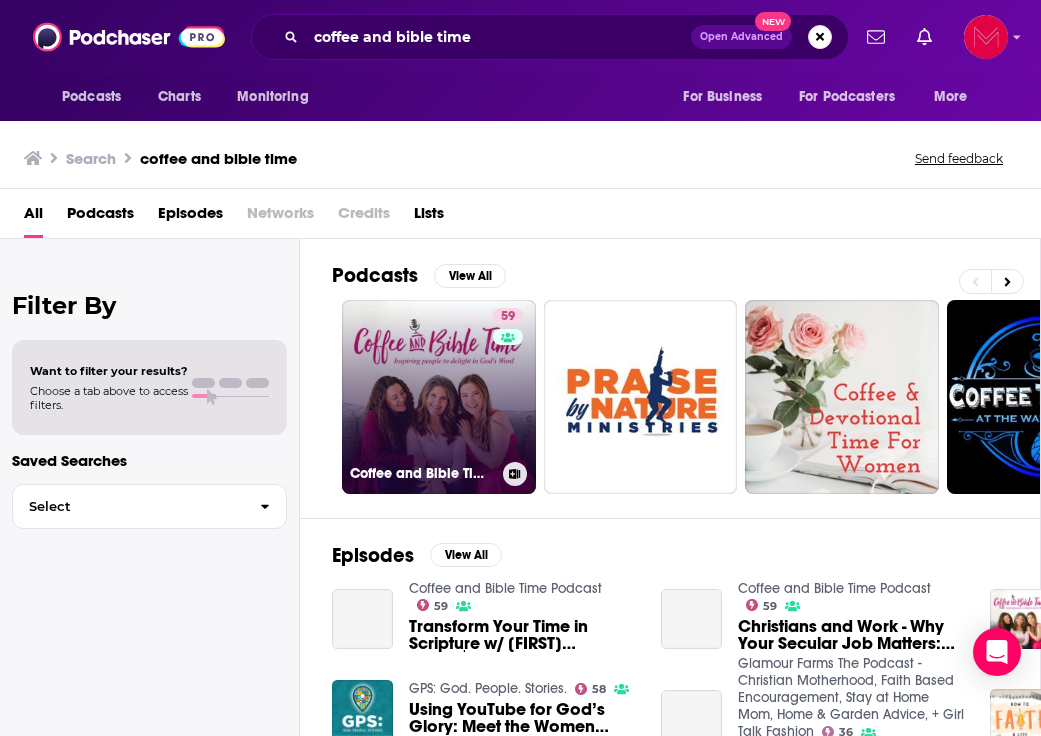 click on "59 Coffee and Bible Time Podcast" at bounding box center [439, 397] 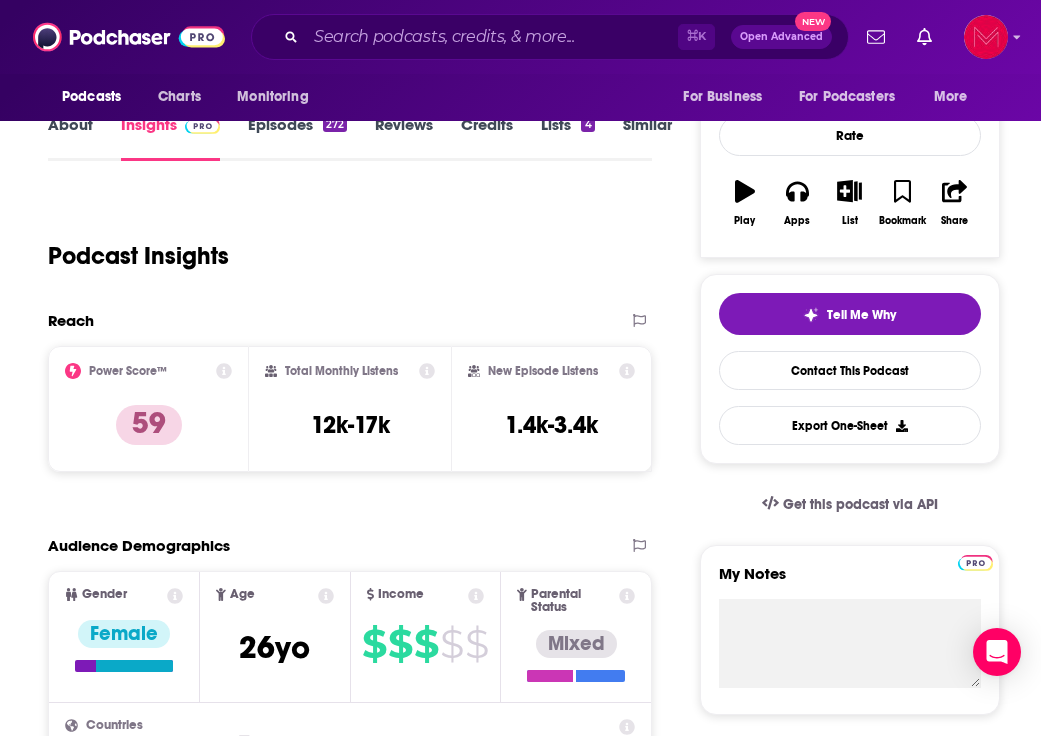 scroll, scrollTop: 276, scrollLeft: 0, axis: vertical 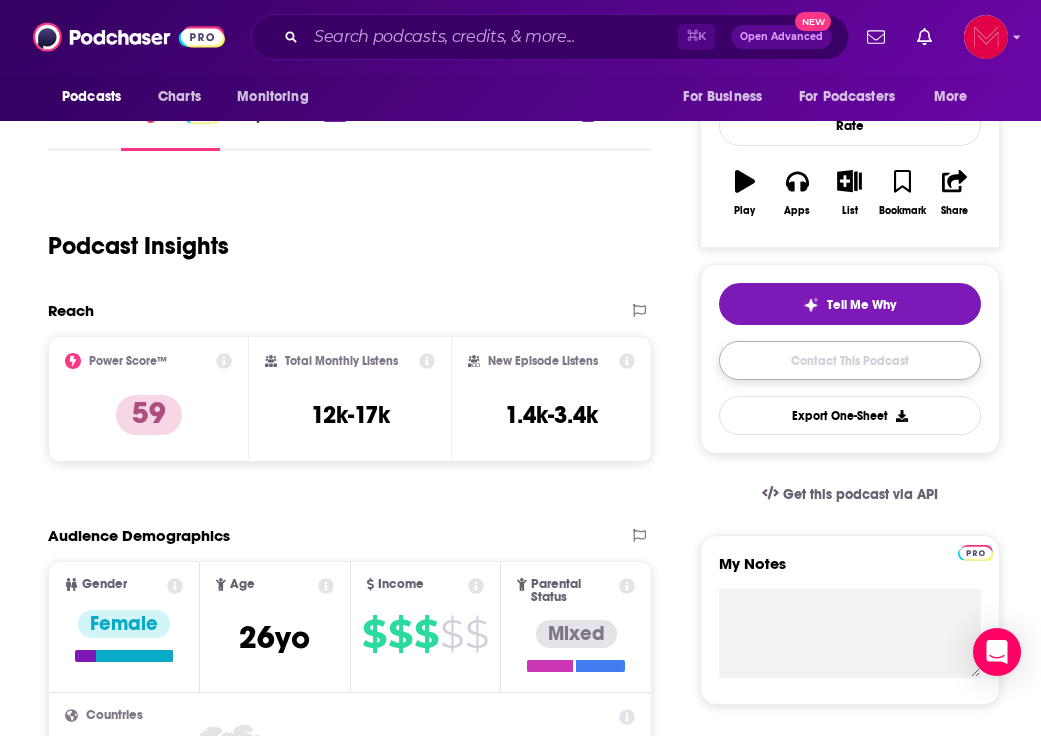 click on "Contact This Podcast" at bounding box center (850, 360) 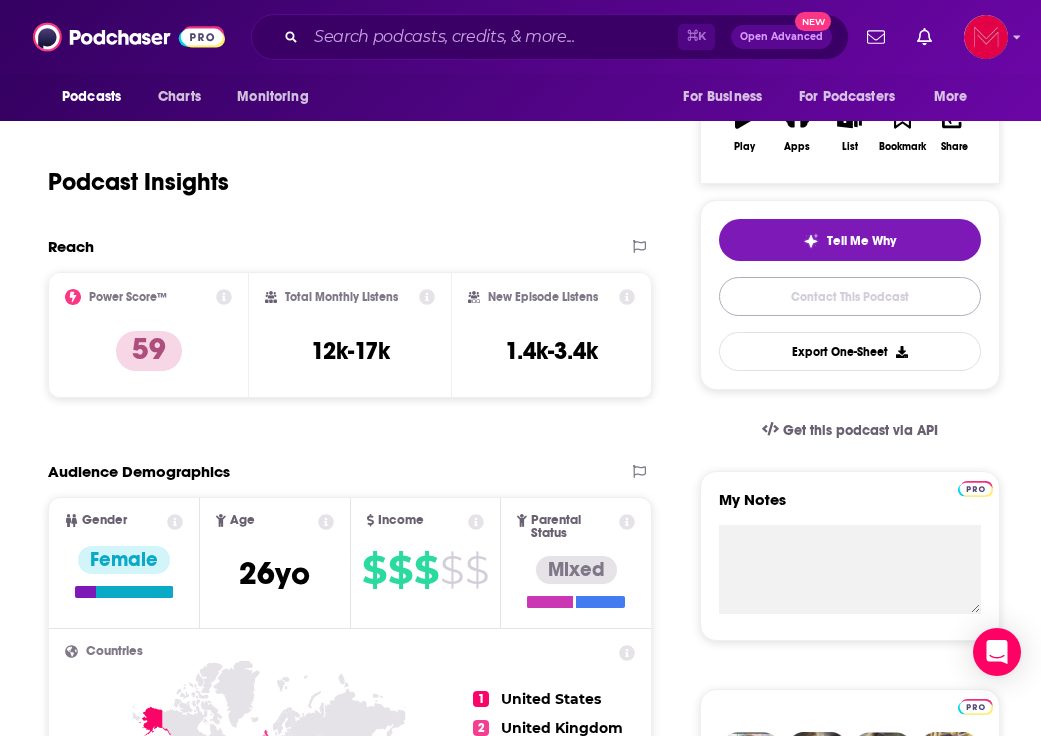 scroll, scrollTop: 0, scrollLeft: 0, axis: both 